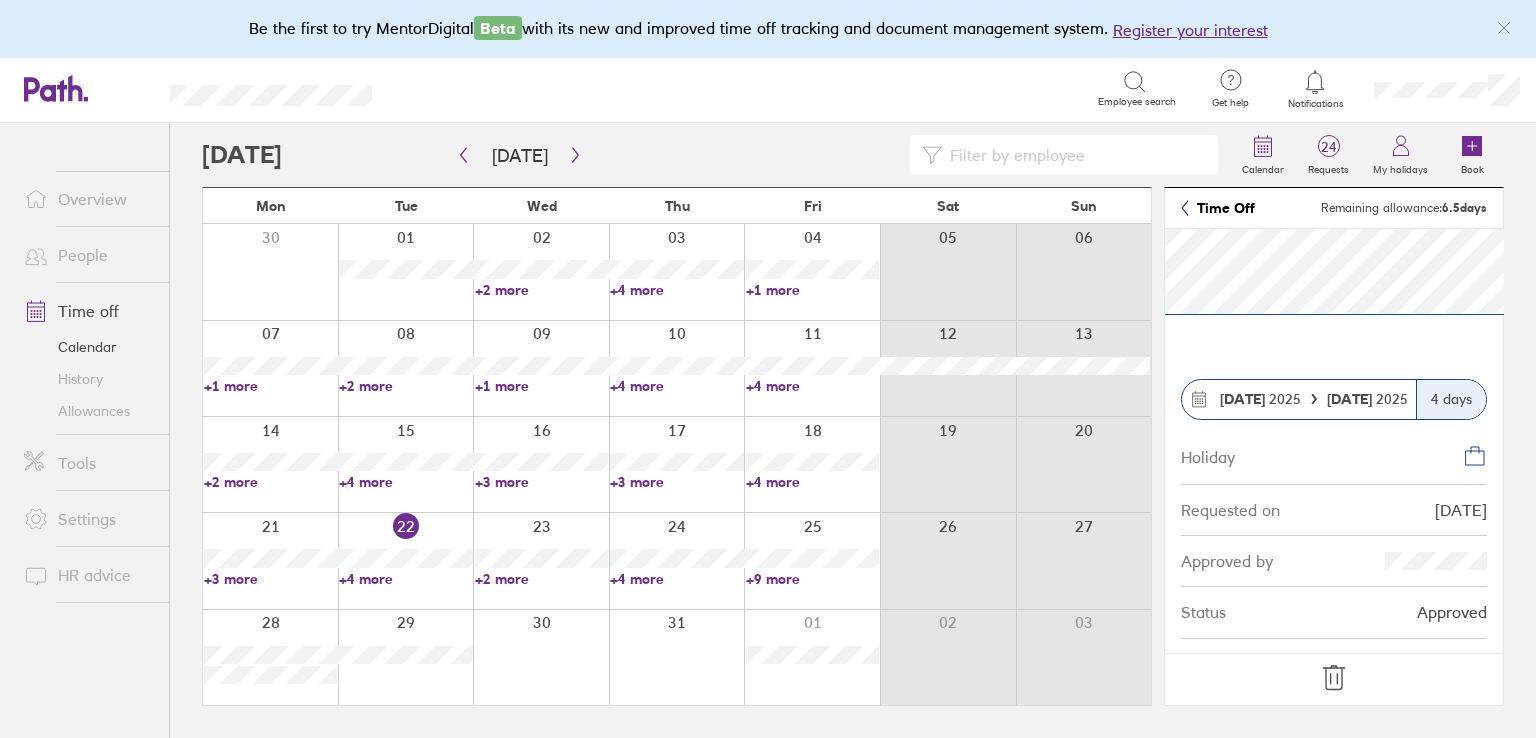 scroll, scrollTop: 0, scrollLeft: 0, axis: both 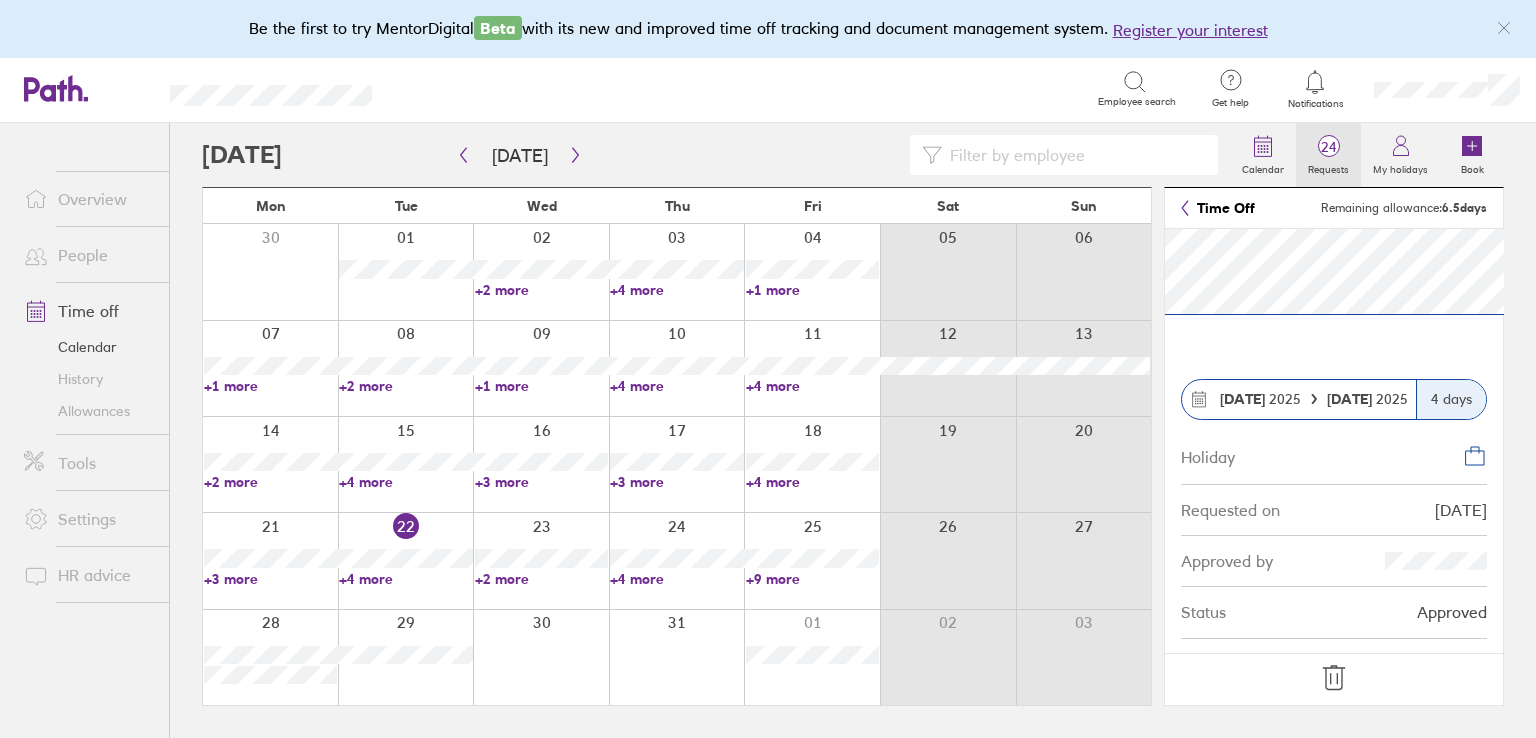 click on "24" at bounding box center (1328, 147) 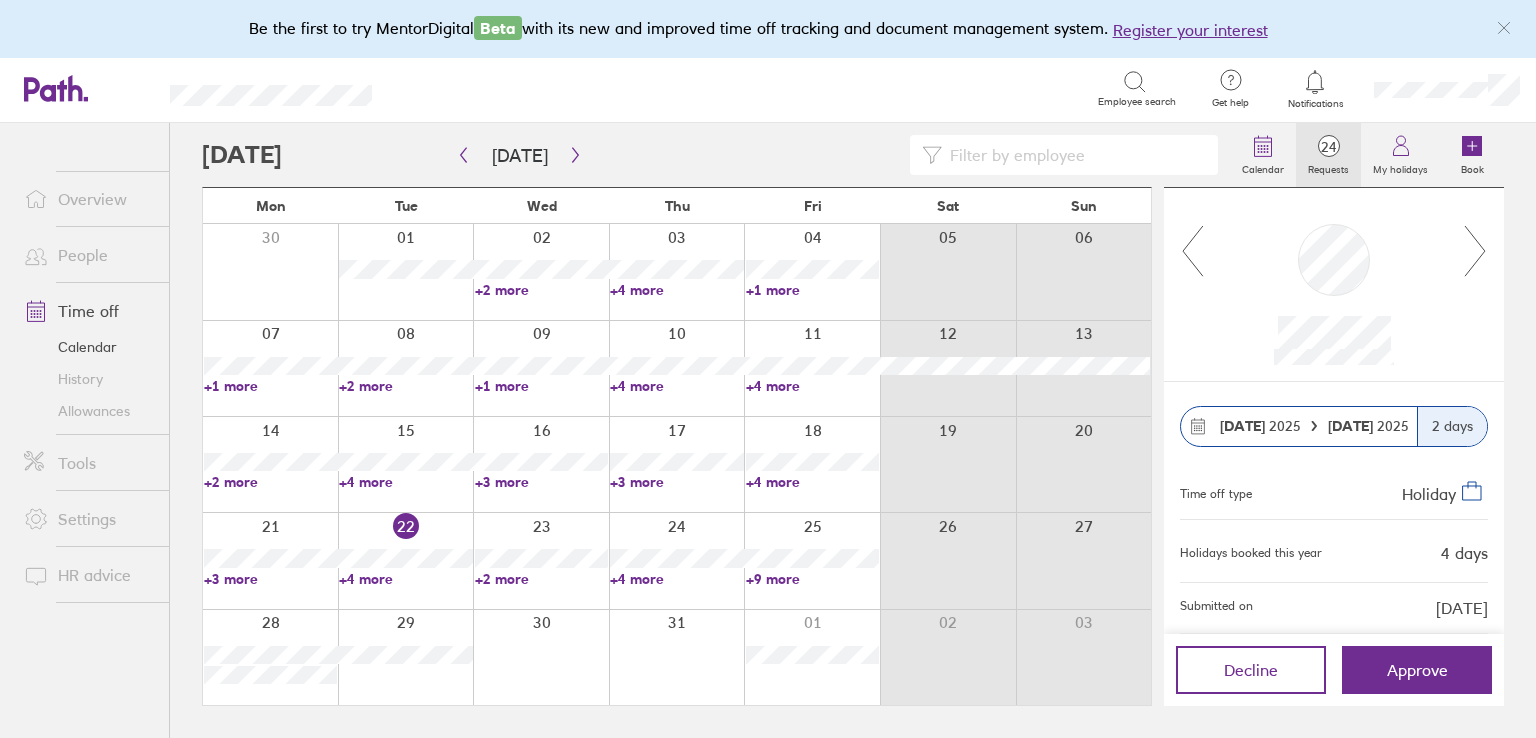 click 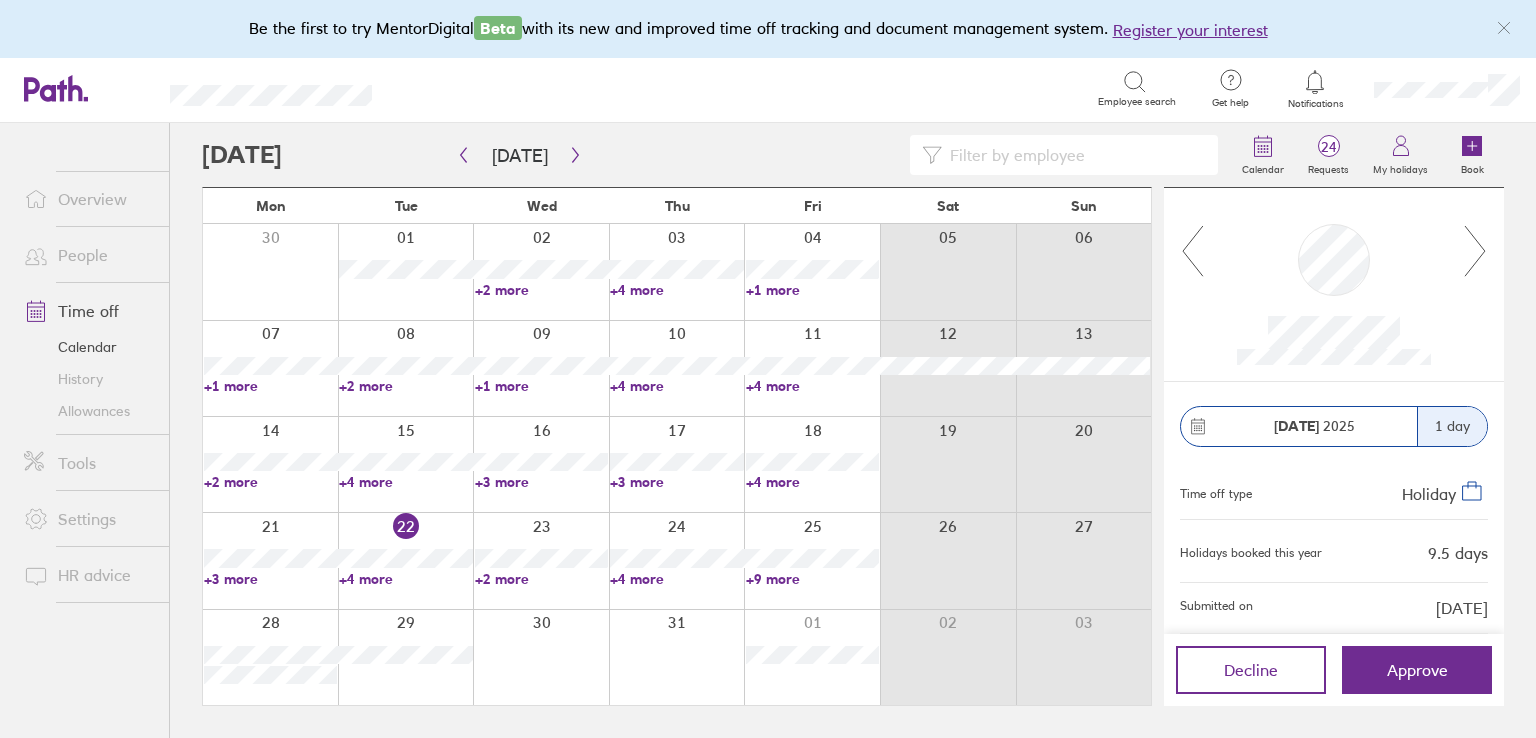 click 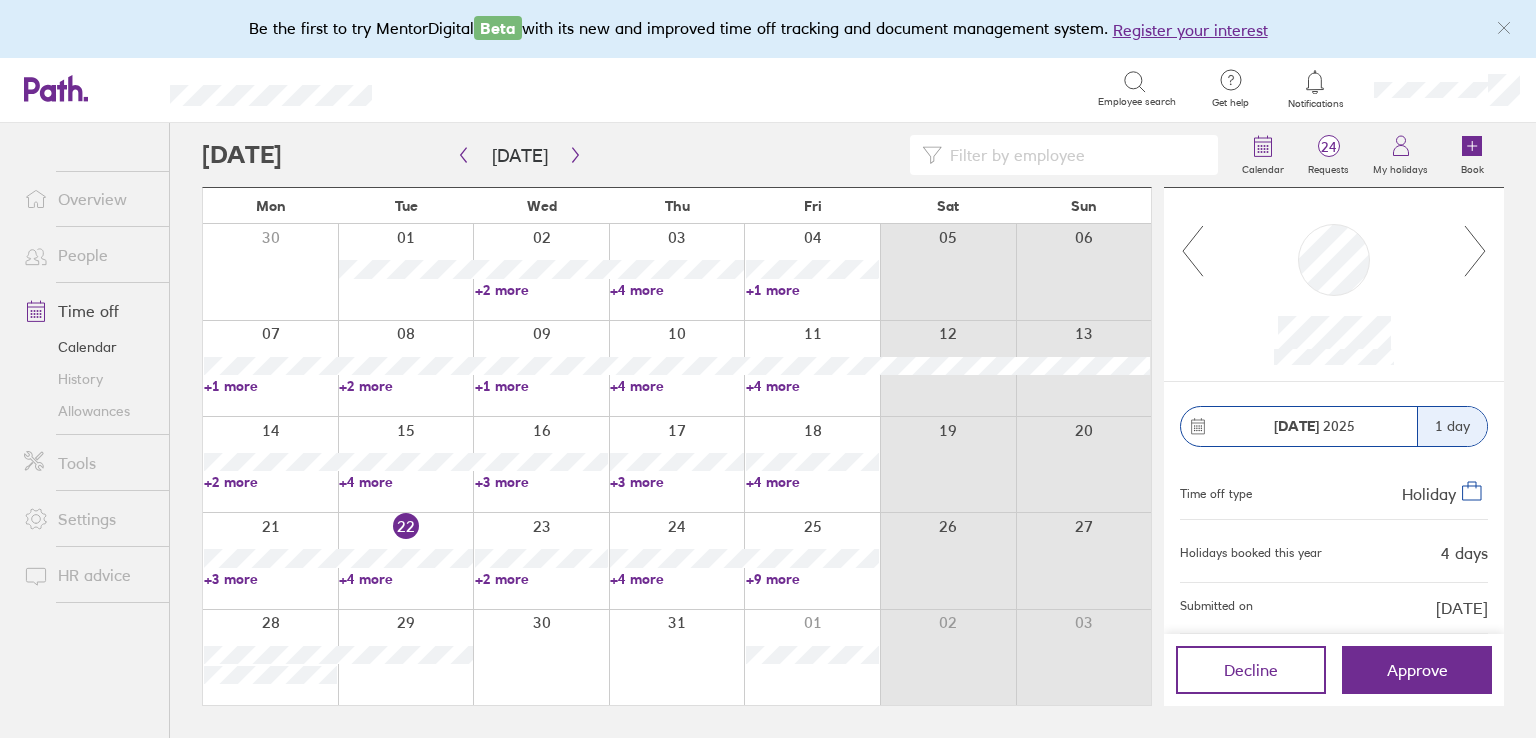 click 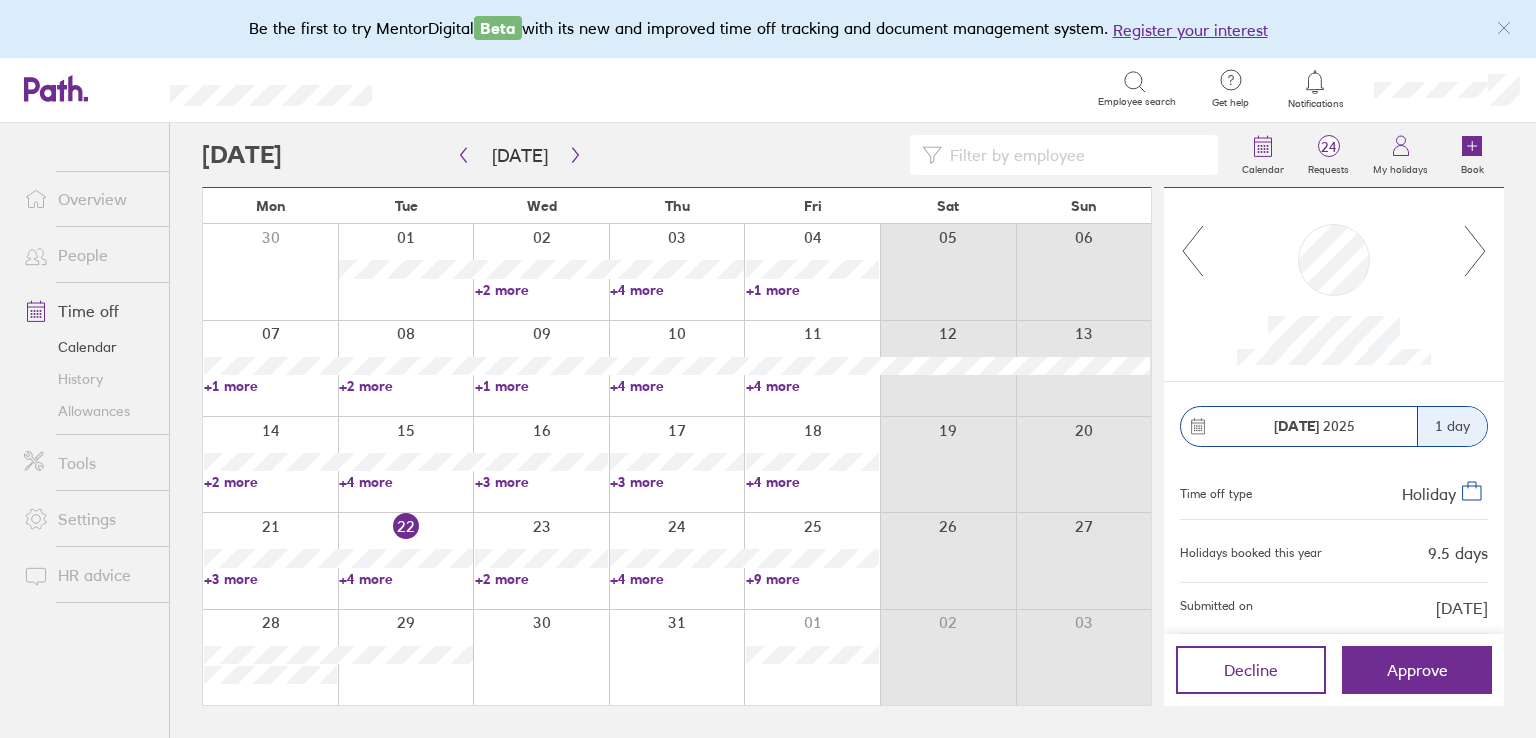 click 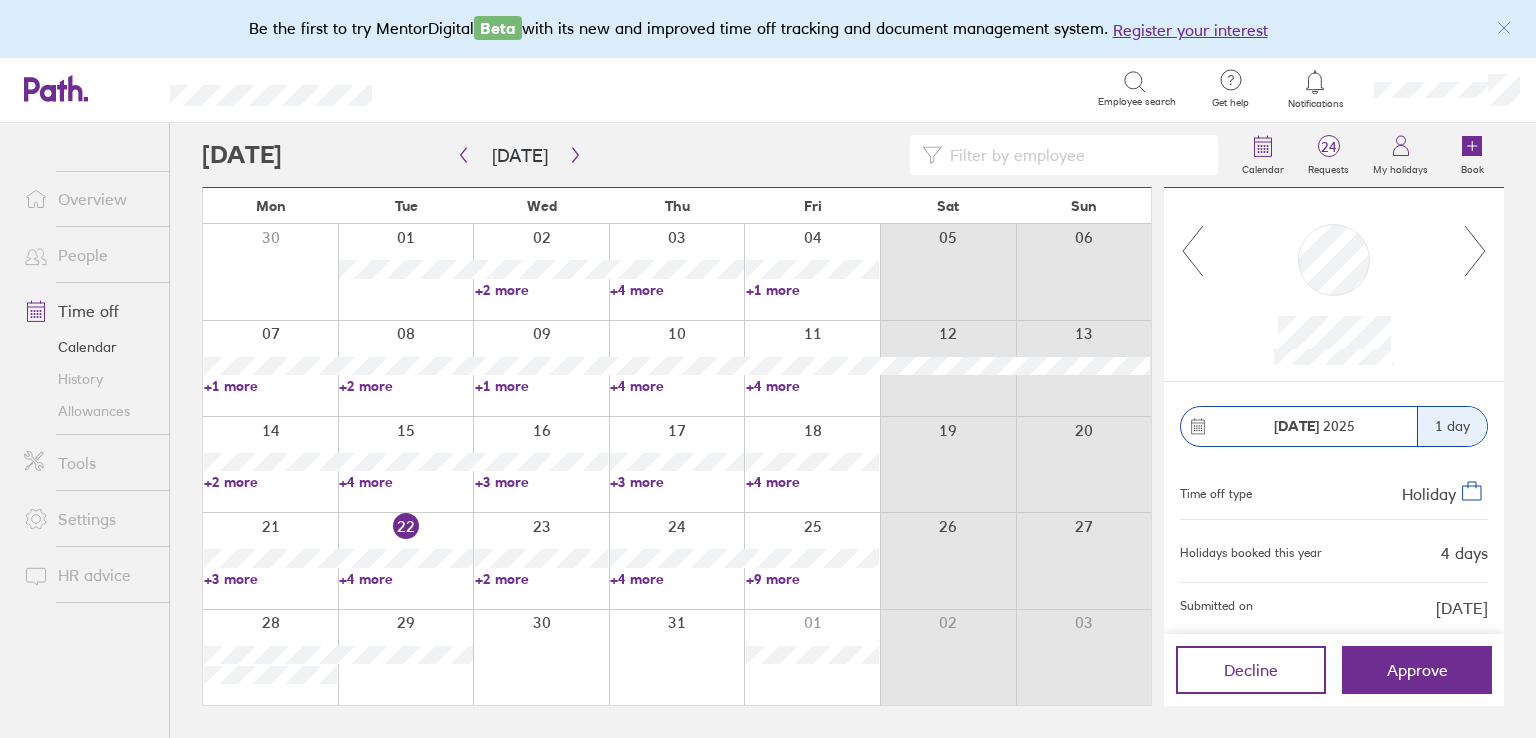 click 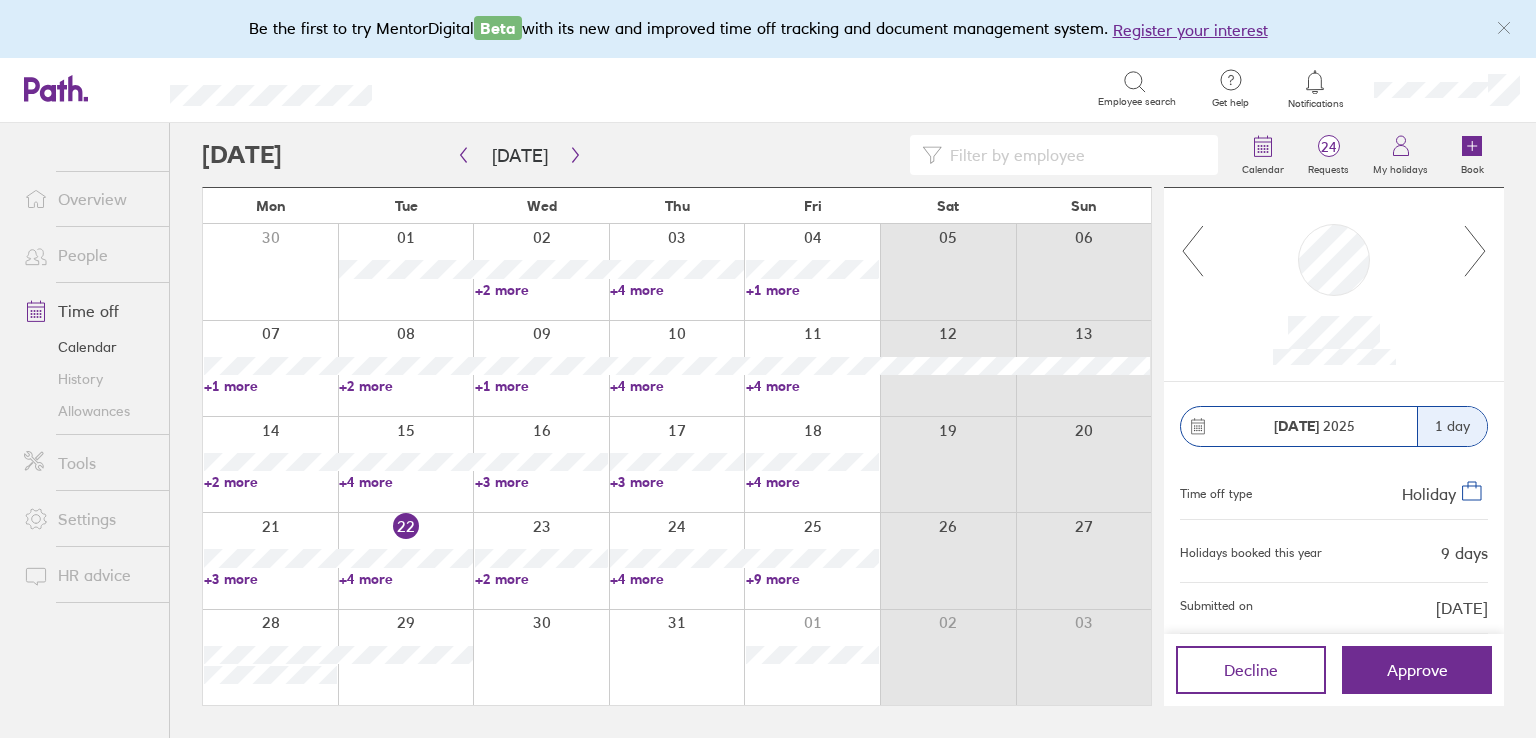 click 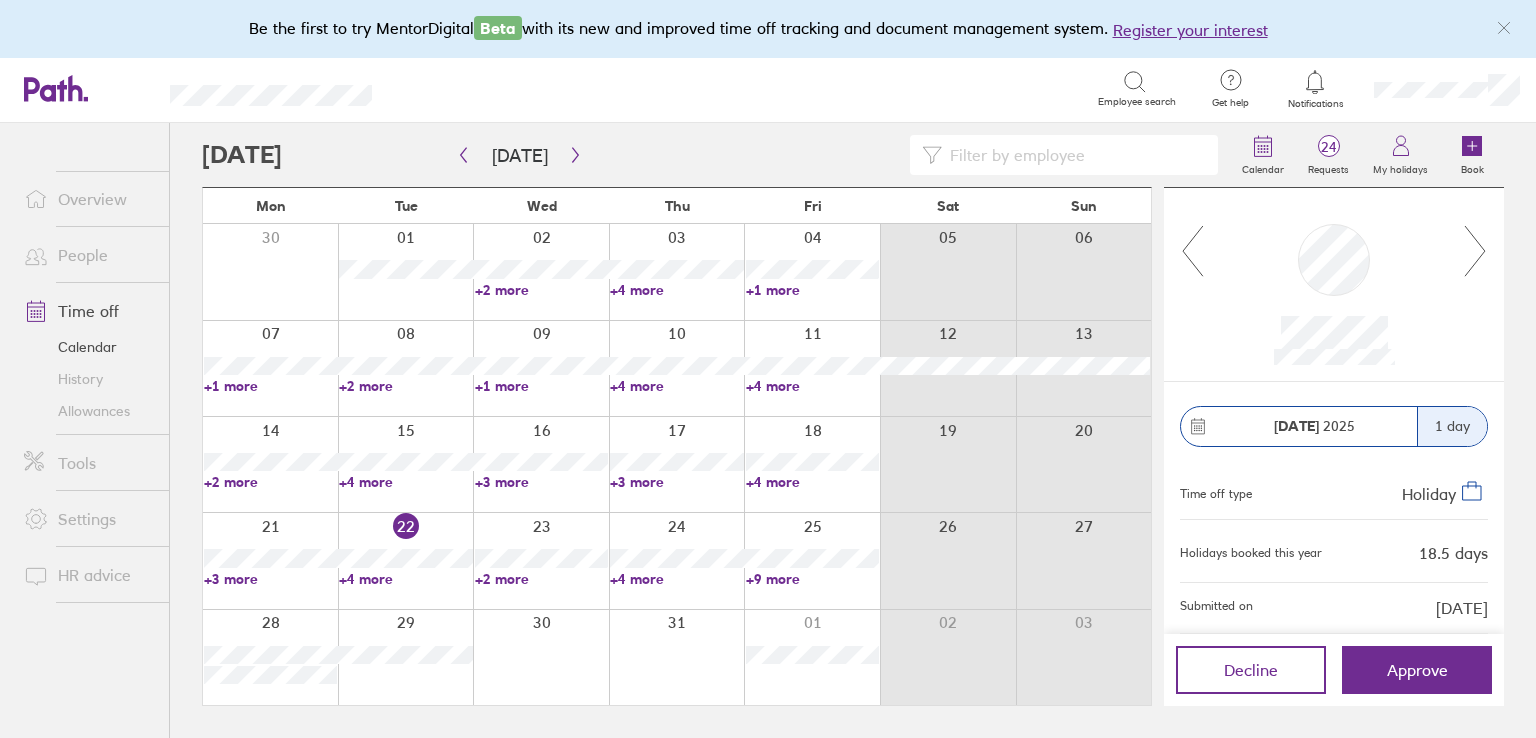 click 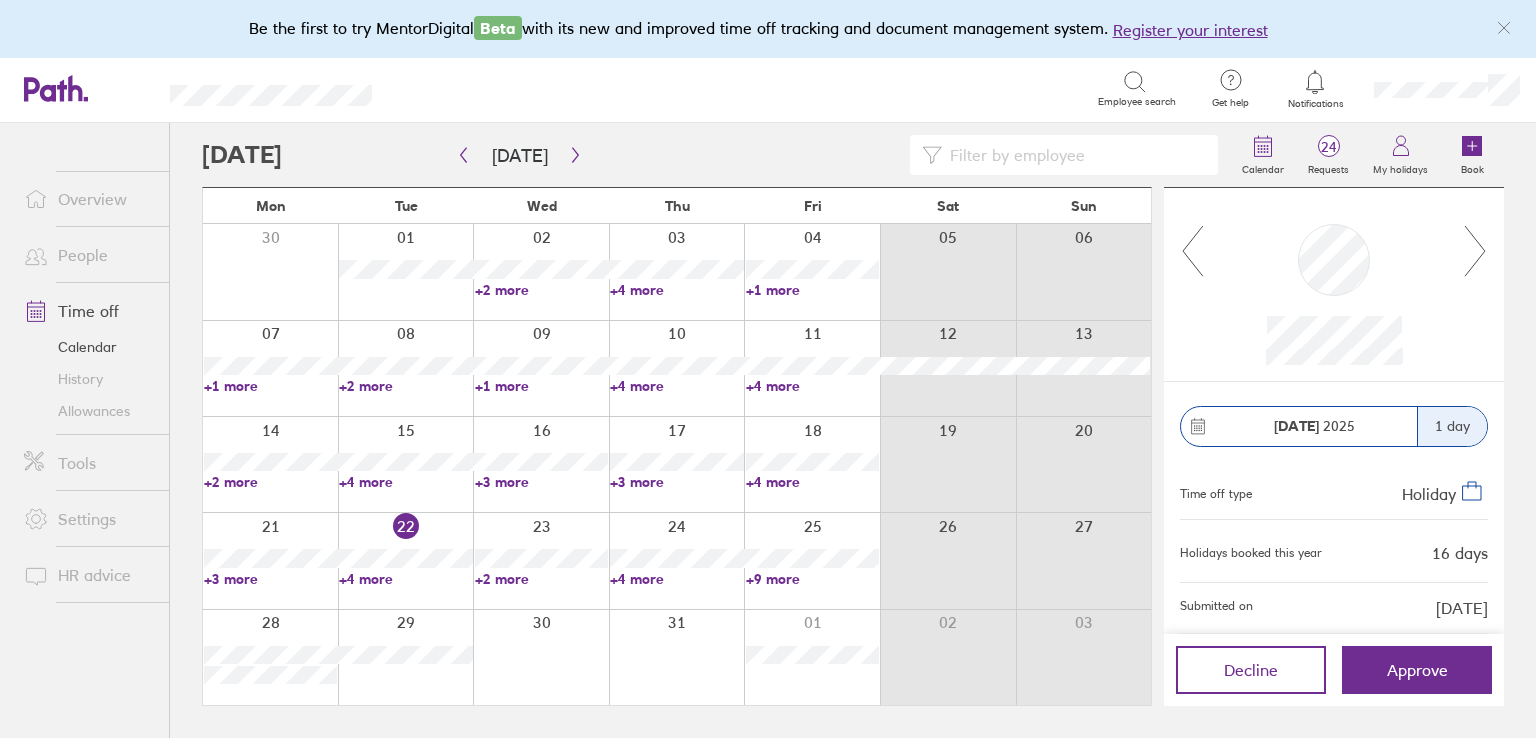 click 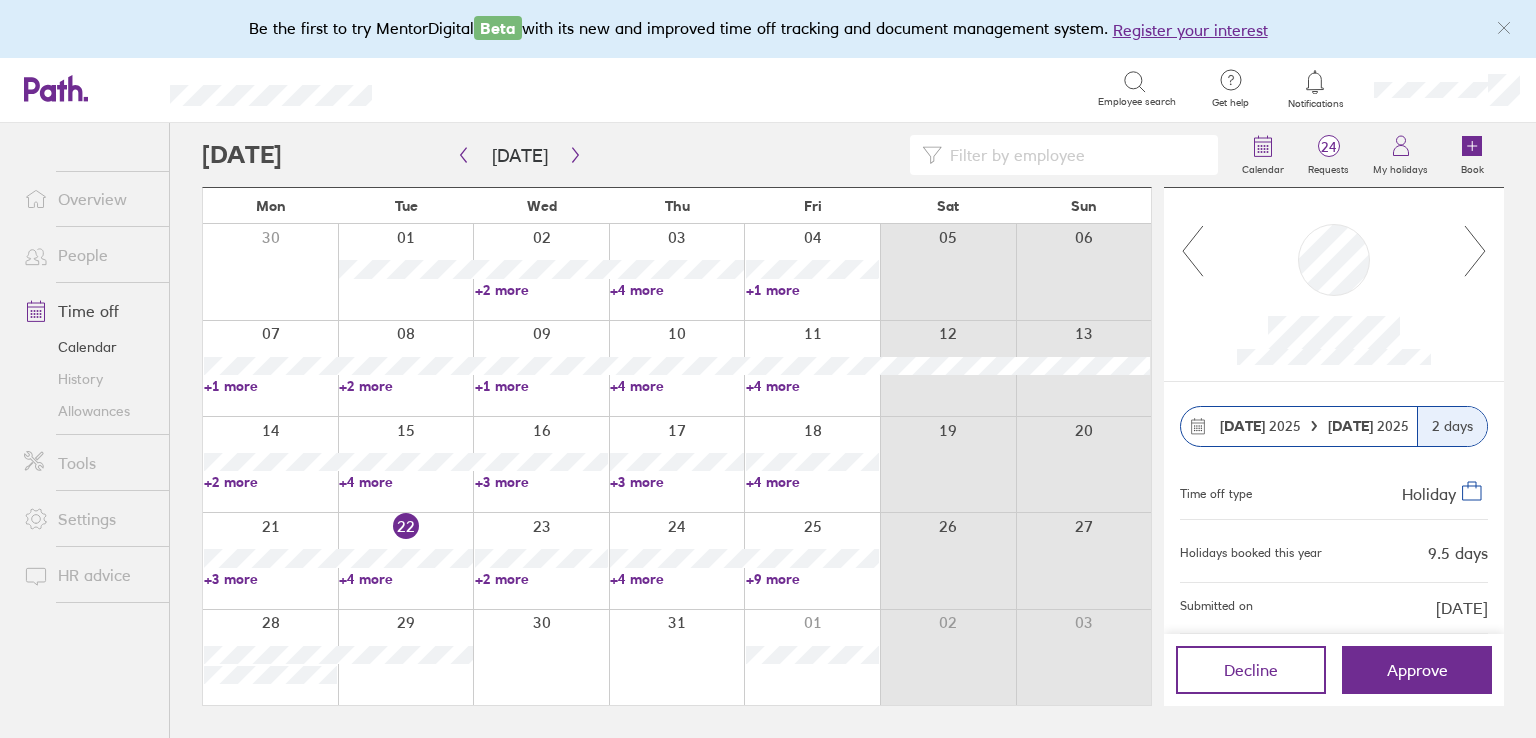 click 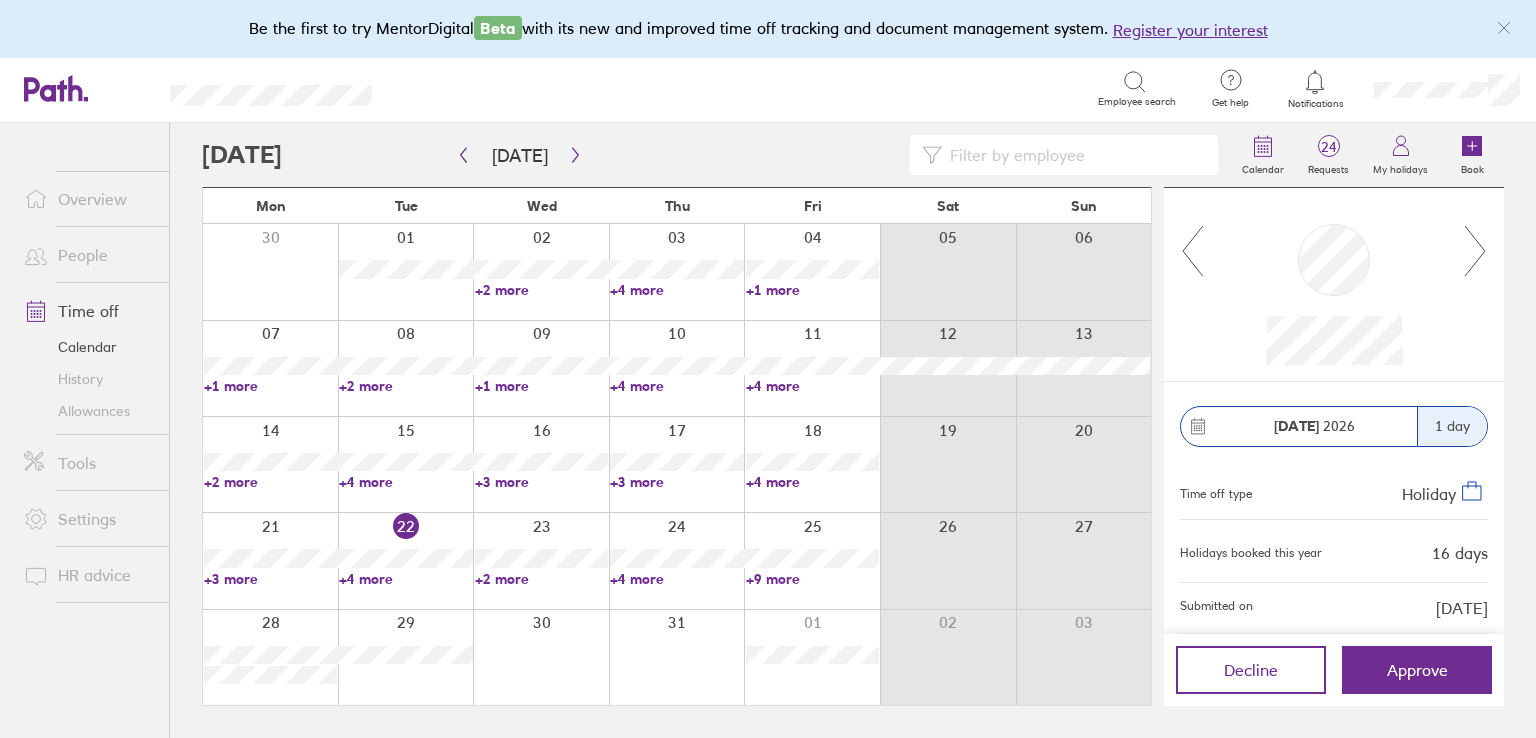click 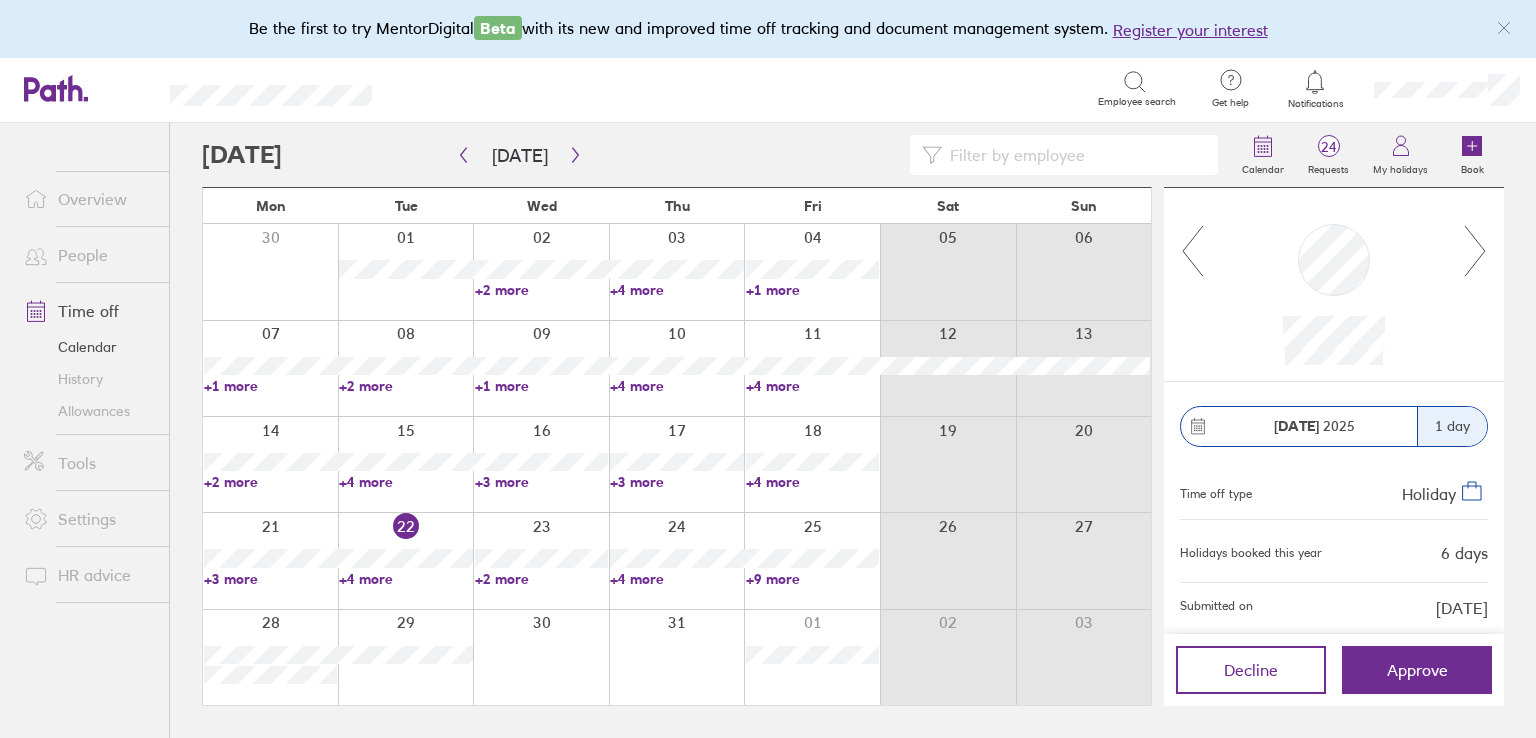 click 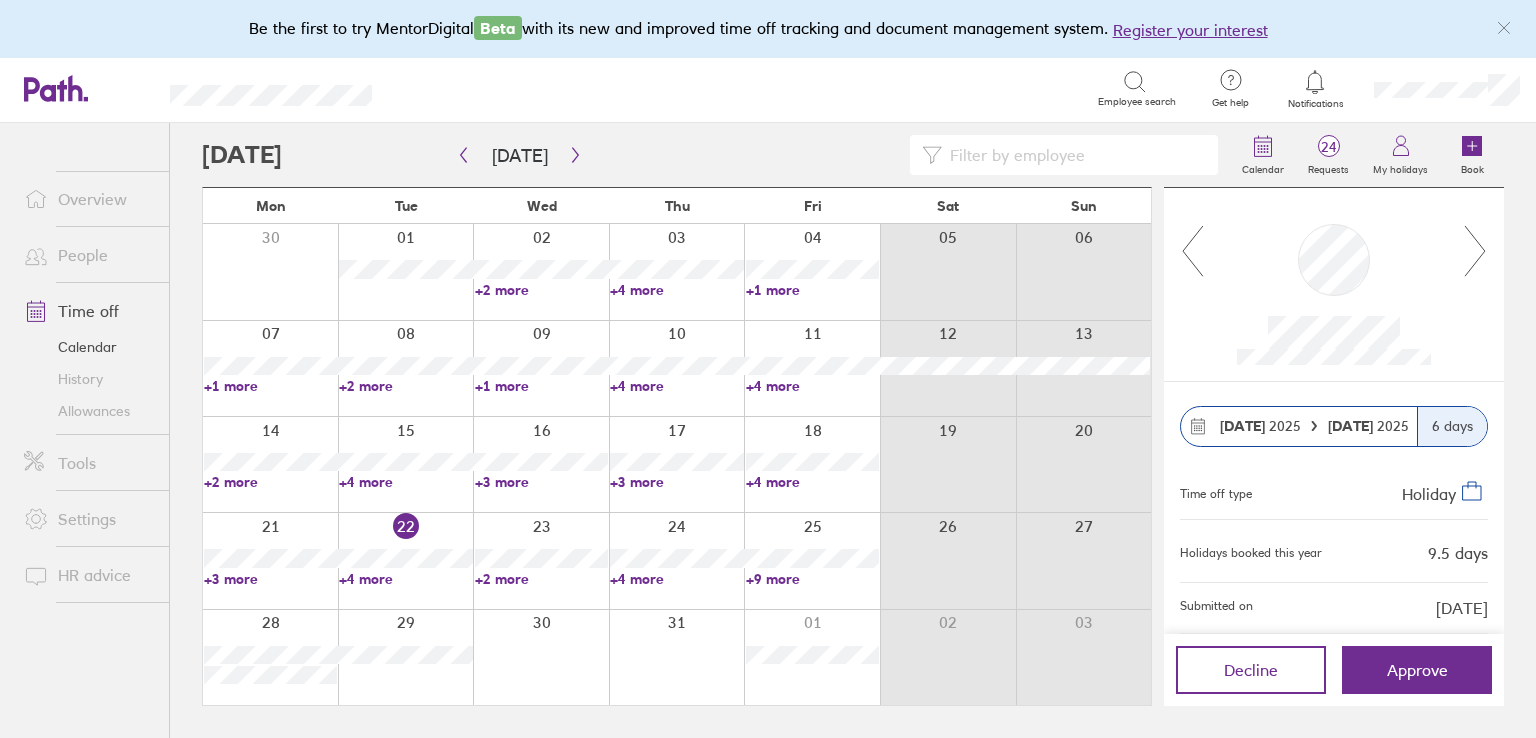 click 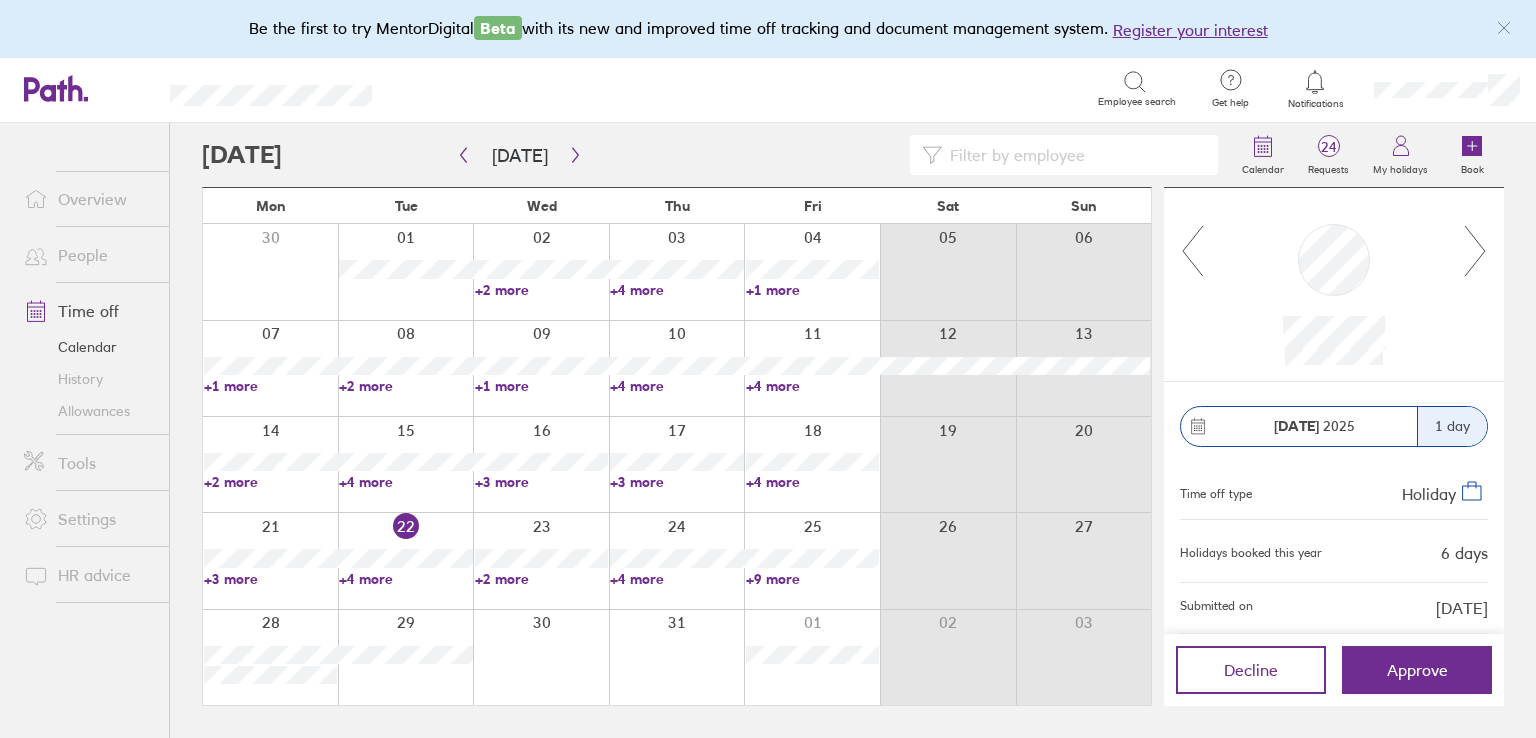 click 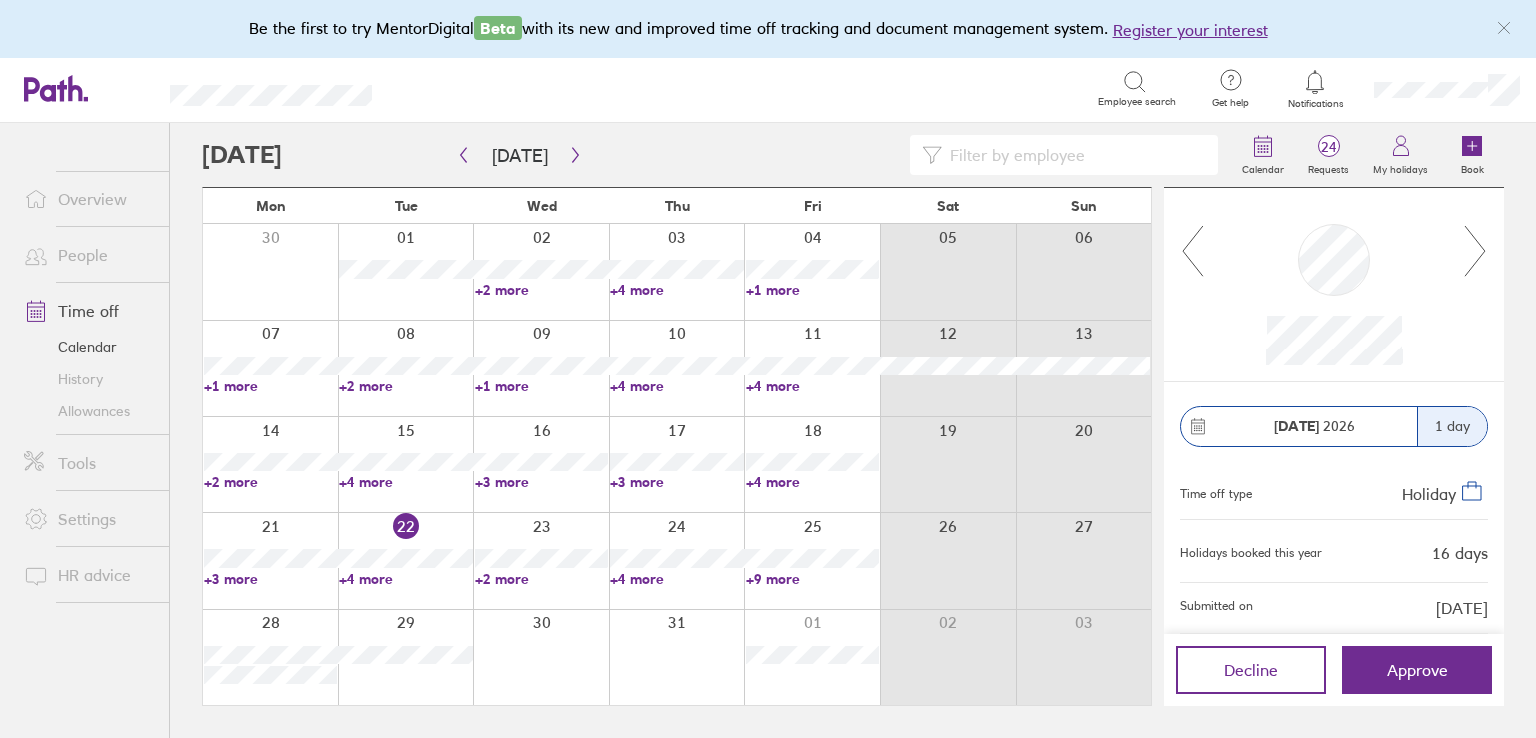 click on "People" at bounding box center (88, 255) 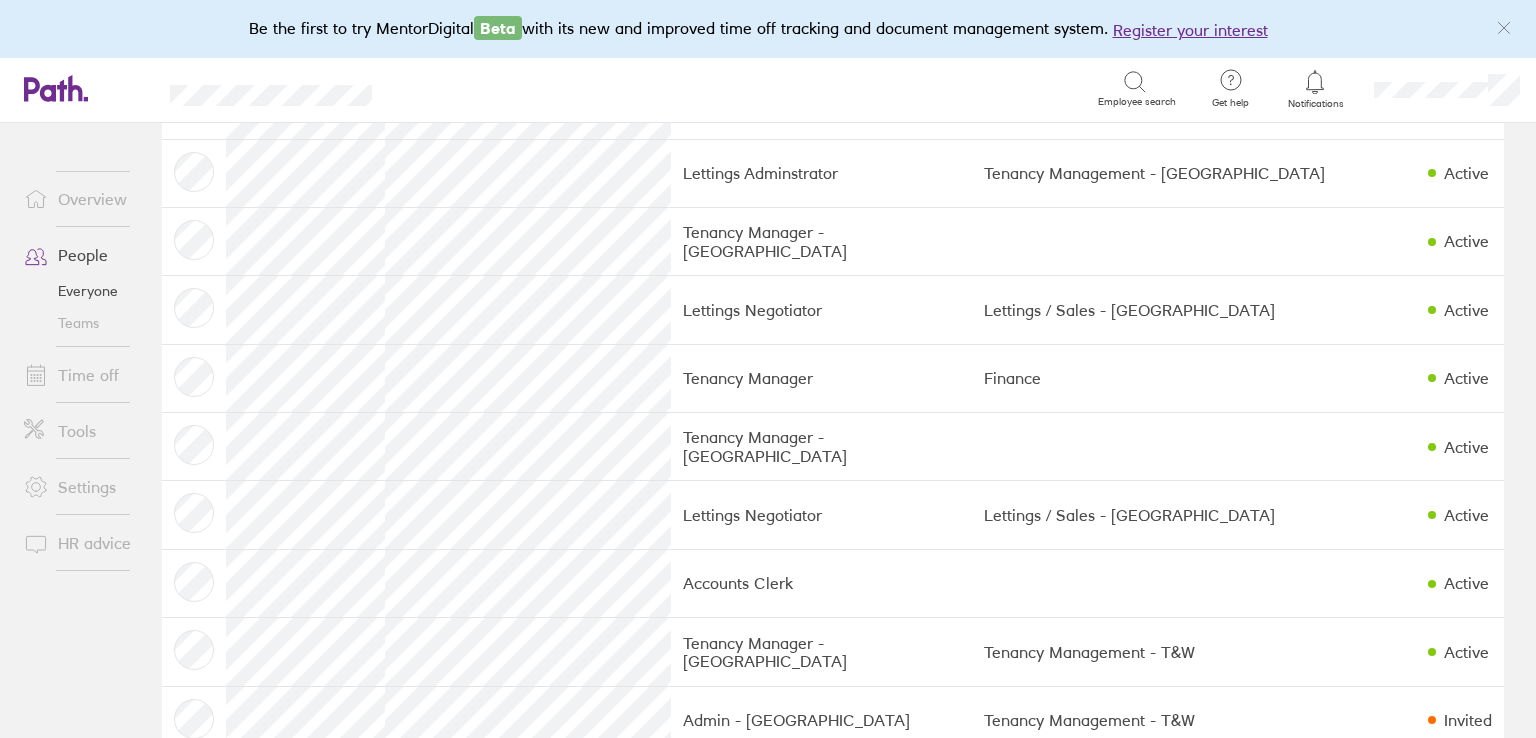 scroll, scrollTop: 1828, scrollLeft: 0, axis: vertical 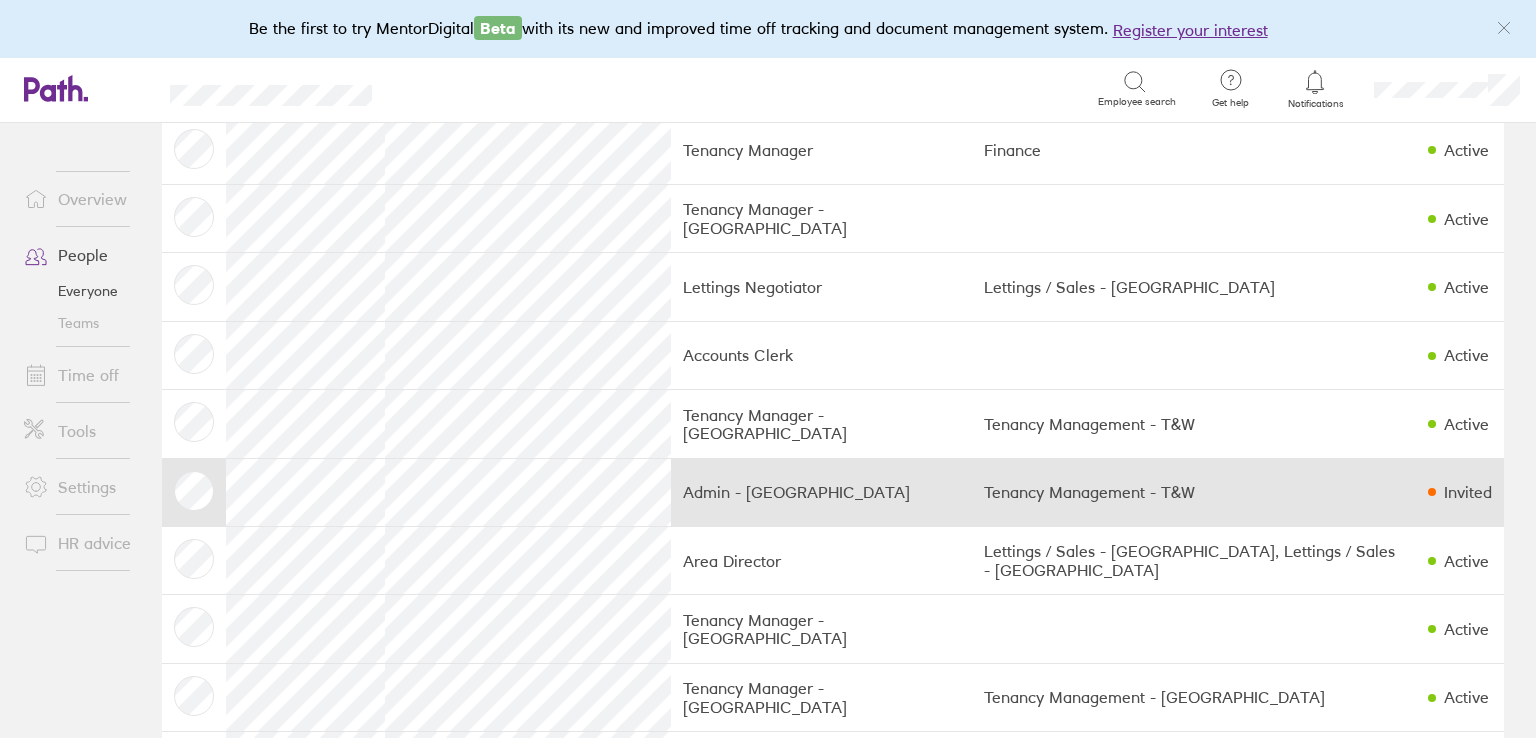 click on "Admin - [GEOGRAPHIC_DATA]" at bounding box center [821, 492] 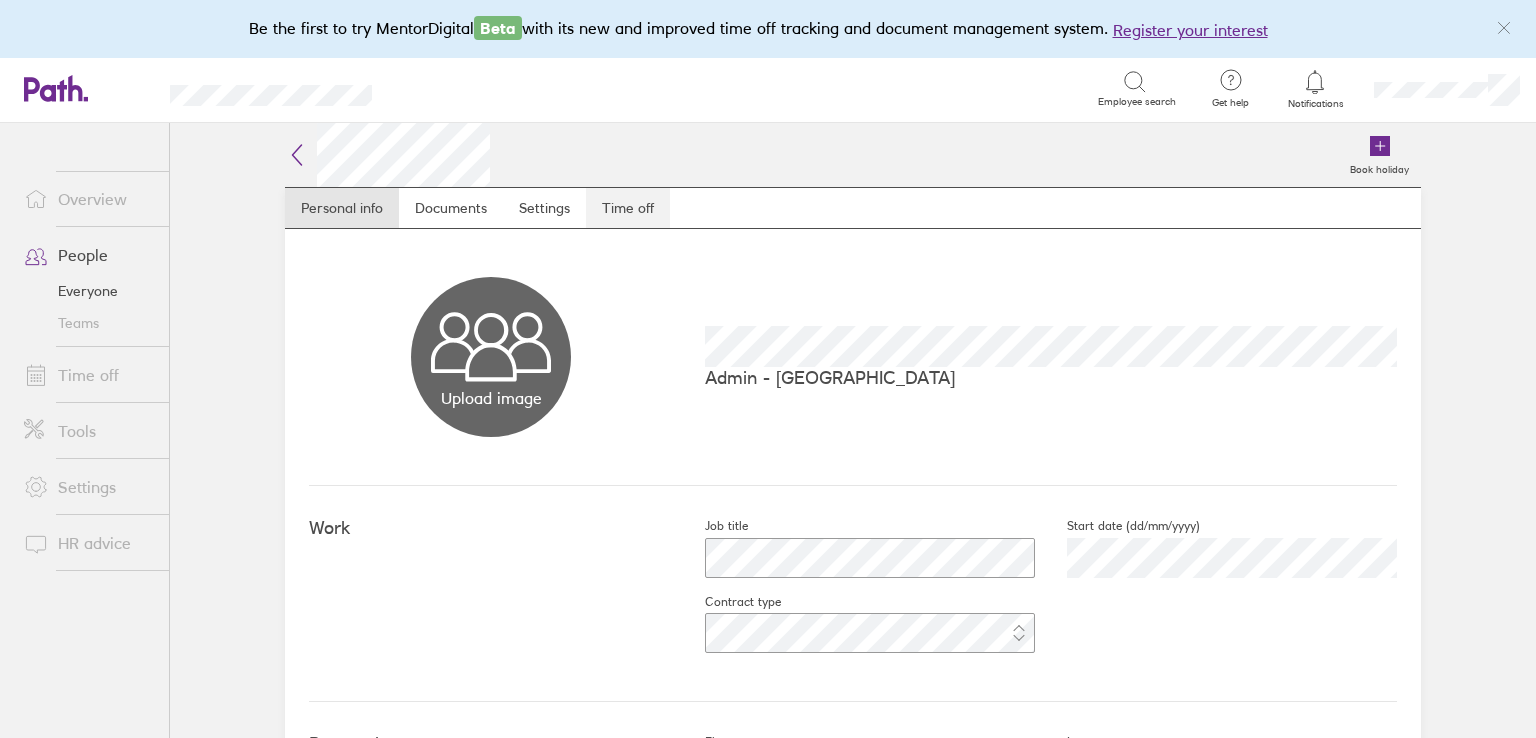 click on "Time off" at bounding box center [628, 208] 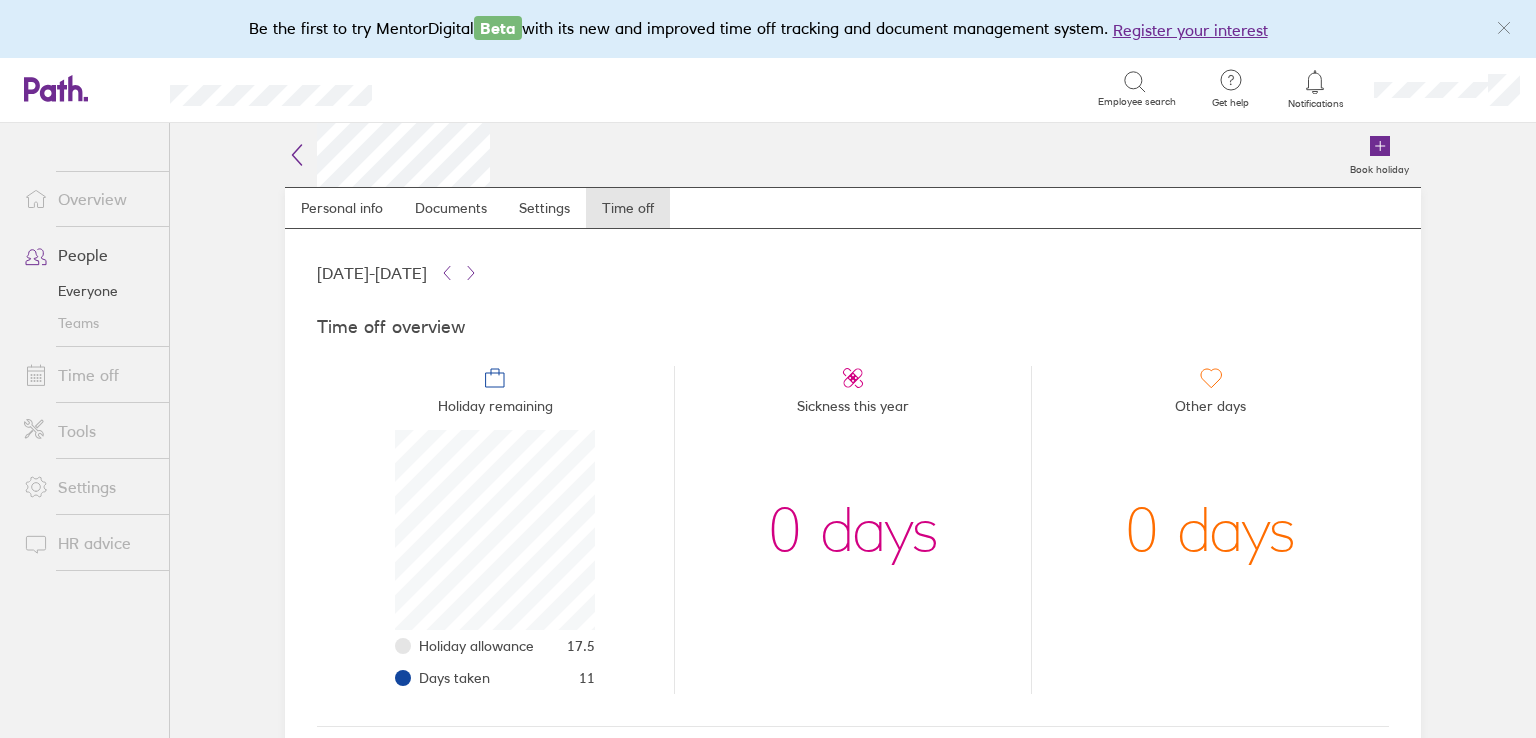 scroll, scrollTop: 999800, scrollLeft: 999800, axis: both 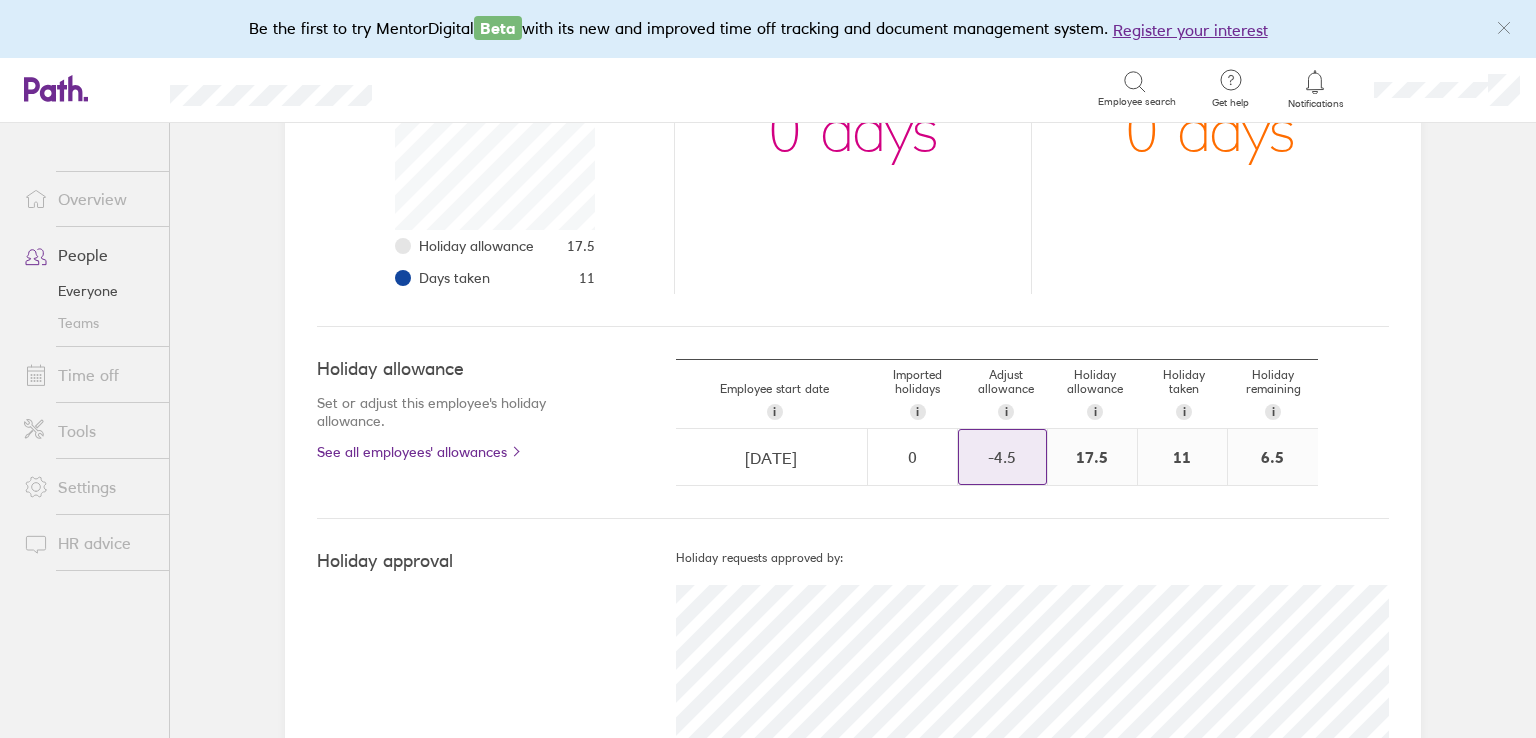 click on "-4.5" at bounding box center [1002, 457] 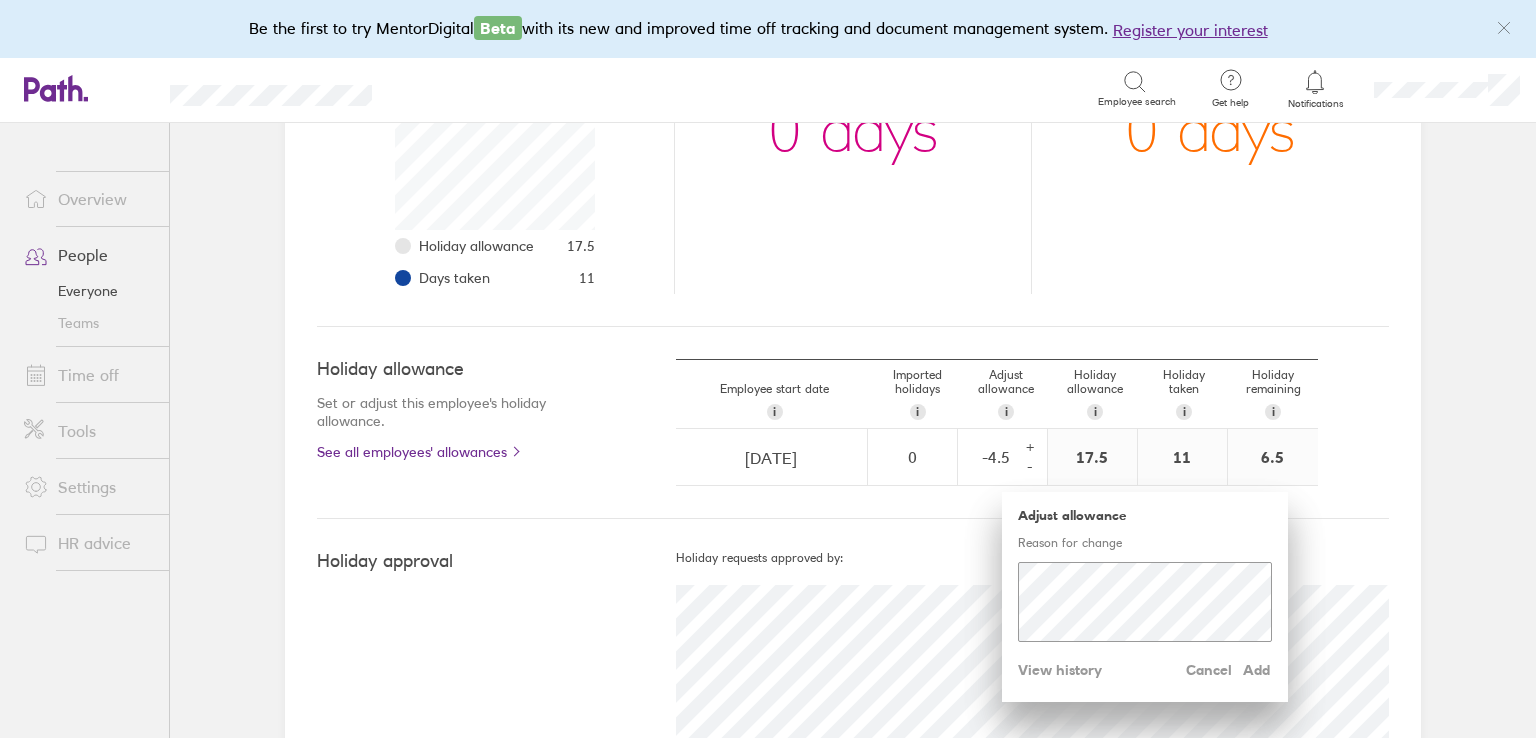 click on "Holiday approval Holiday requests approved by:" at bounding box center (853, 680) 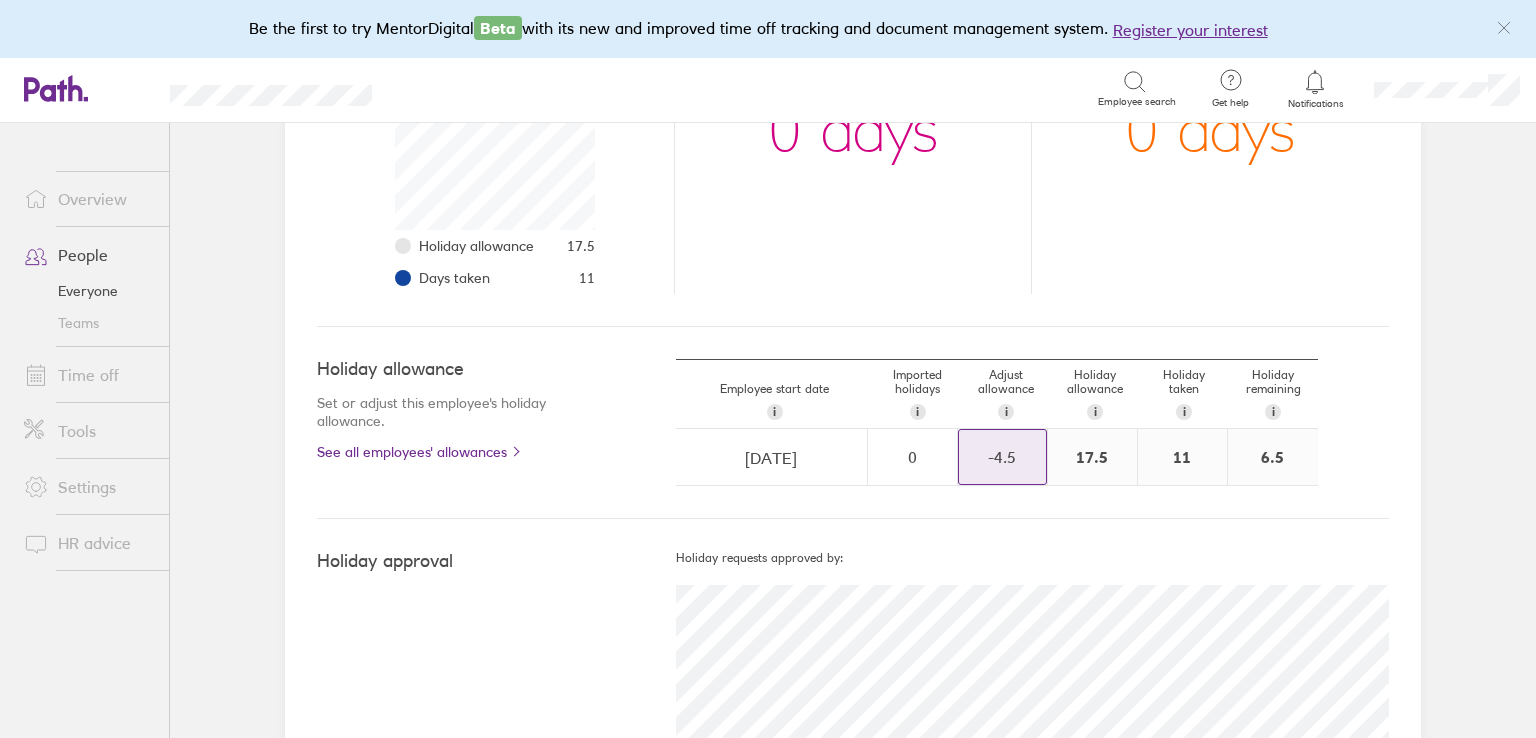 click on "-4.5" at bounding box center [1002, 457] 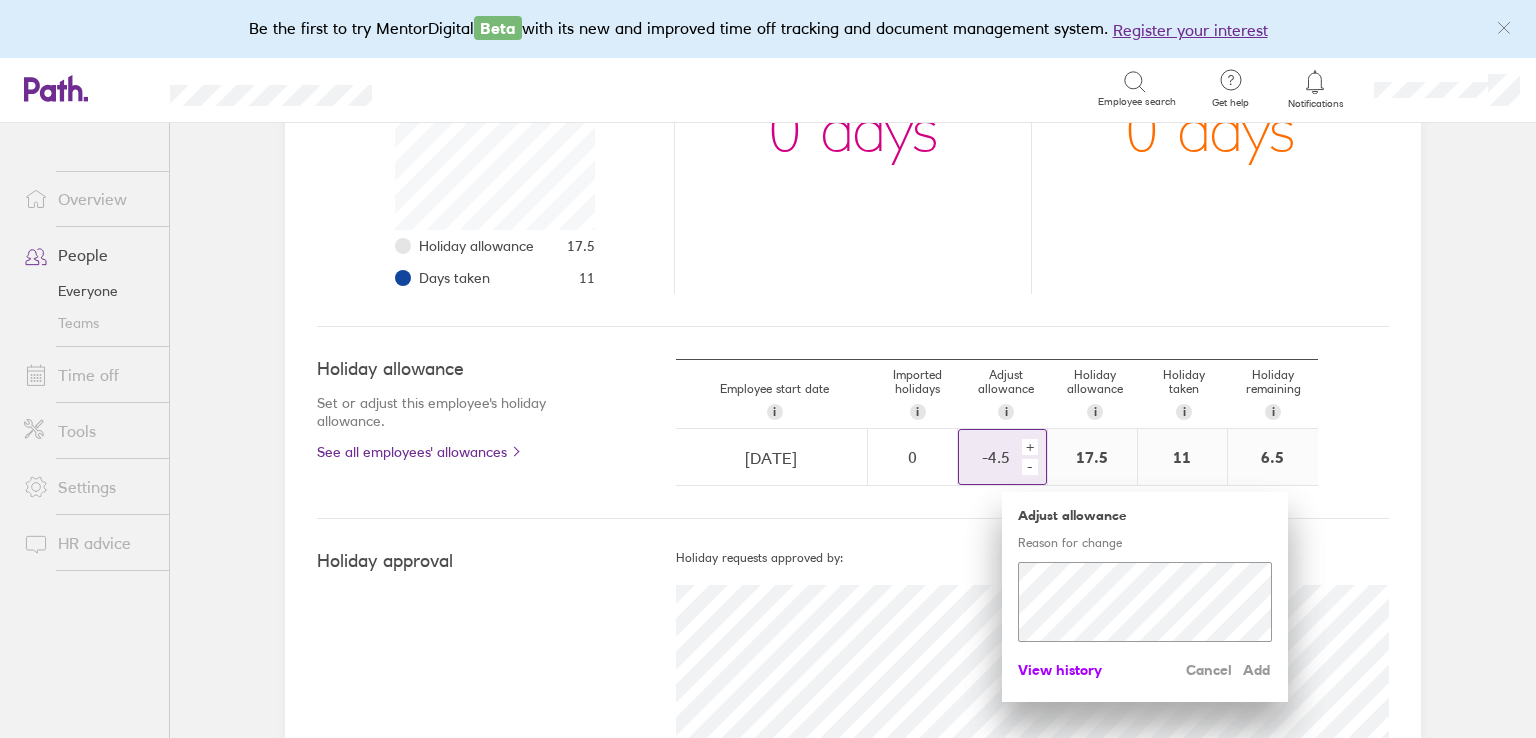 click on "View history" at bounding box center [1060, 670] 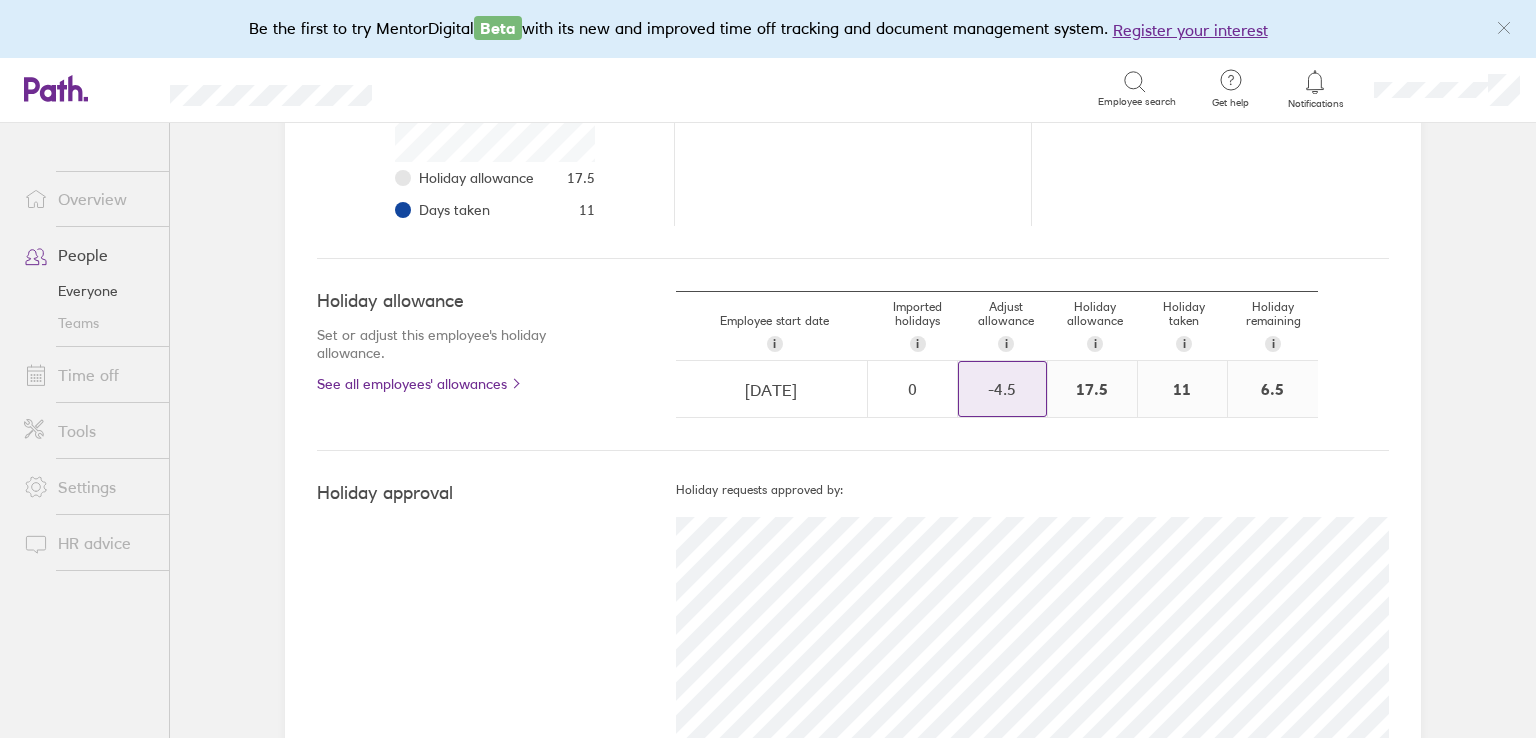 scroll, scrollTop: 433, scrollLeft: 0, axis: vertical 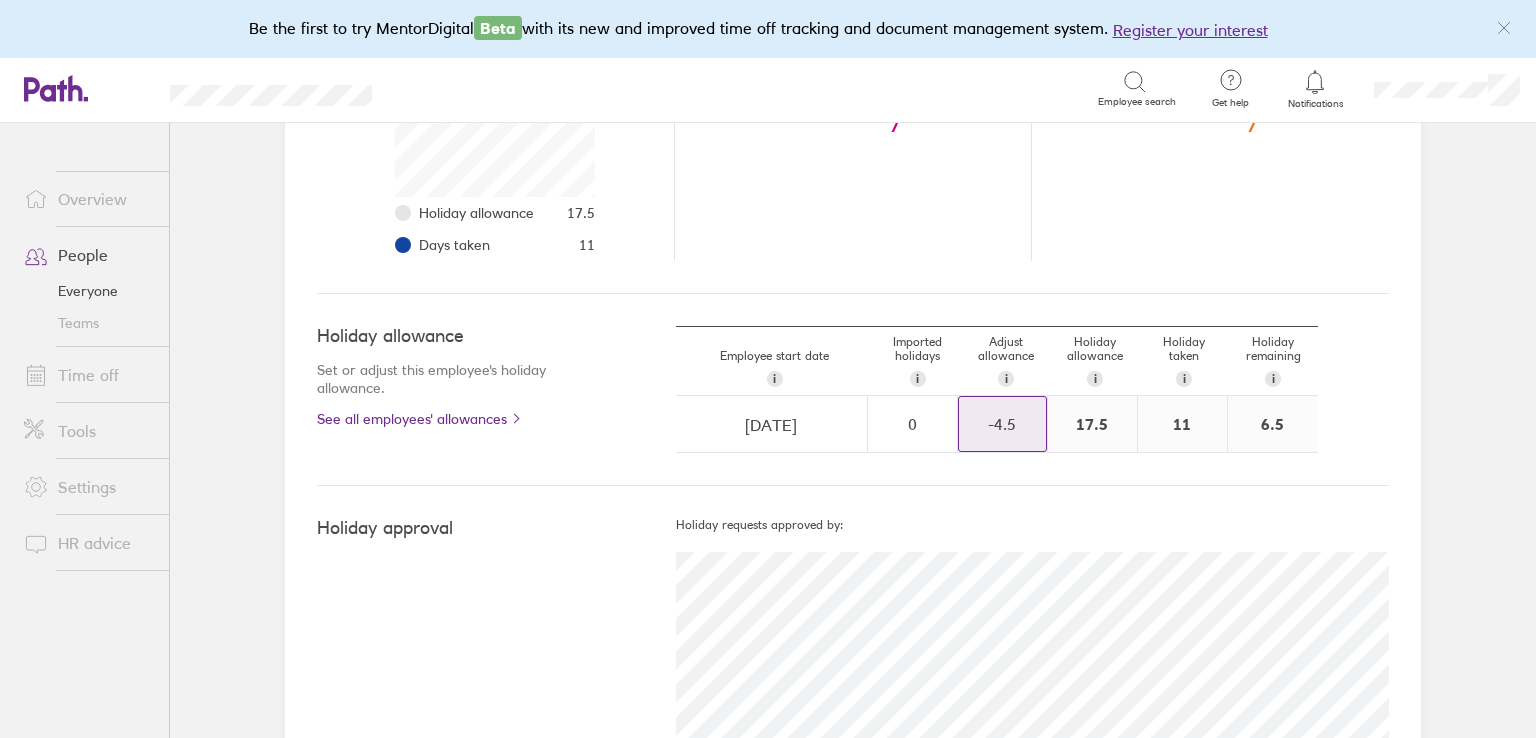 click on "People" at bounding box center (88, 255) 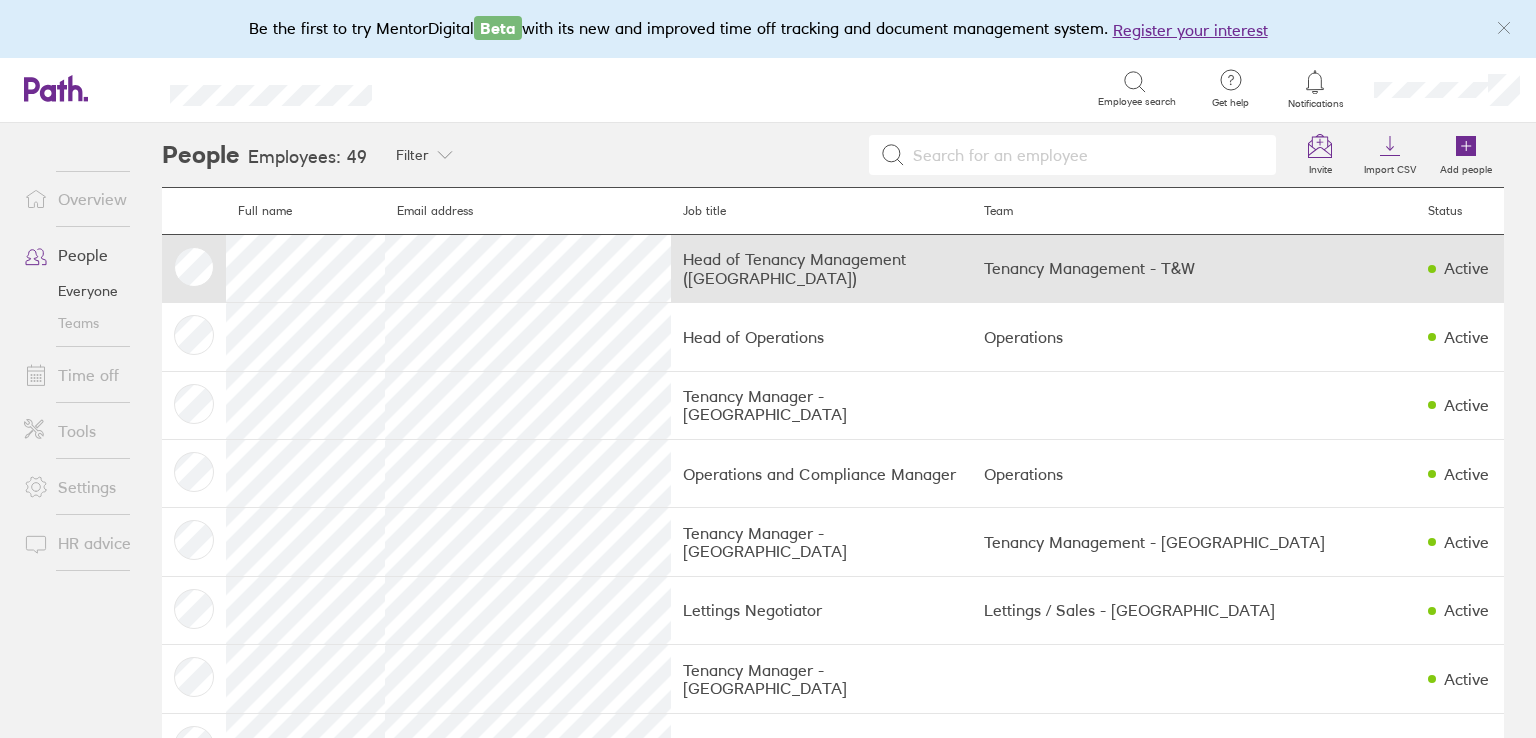 scroll, scrollTop: 100, scrollLeft: 0, axis: vertical 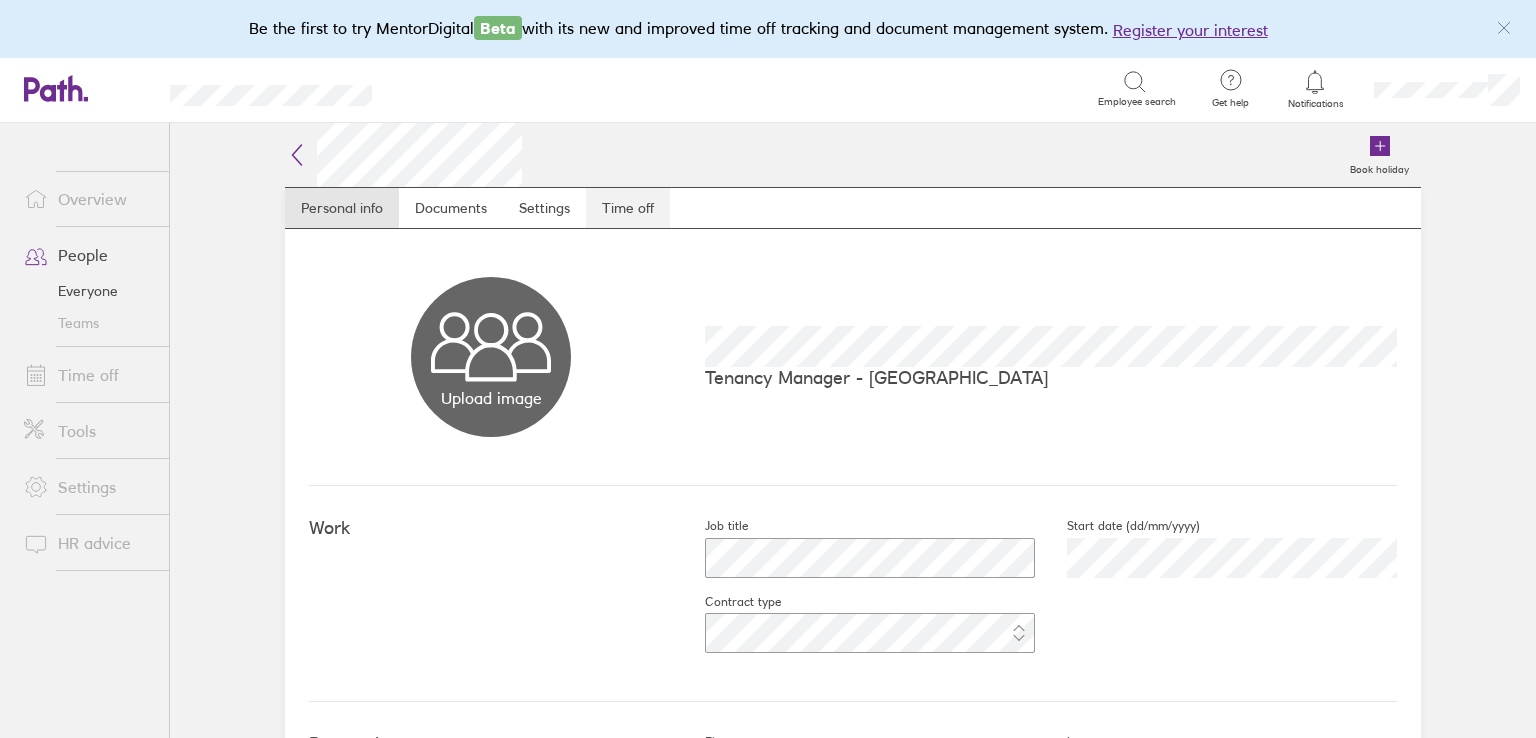 click on "Time off" at bounding box center [628, 208] 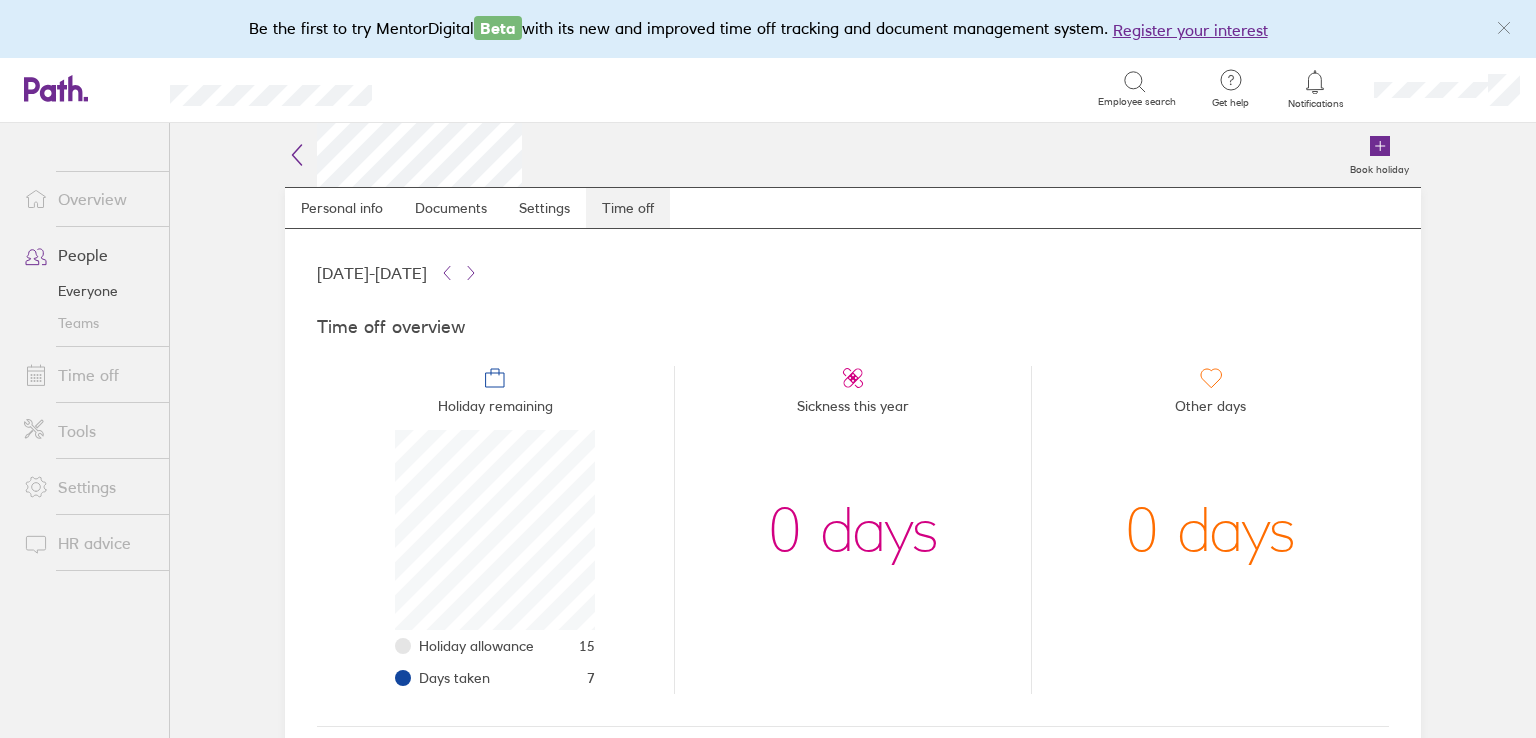 scroll, scrollTop: 999800, scrollLeft: 999800, axis: both 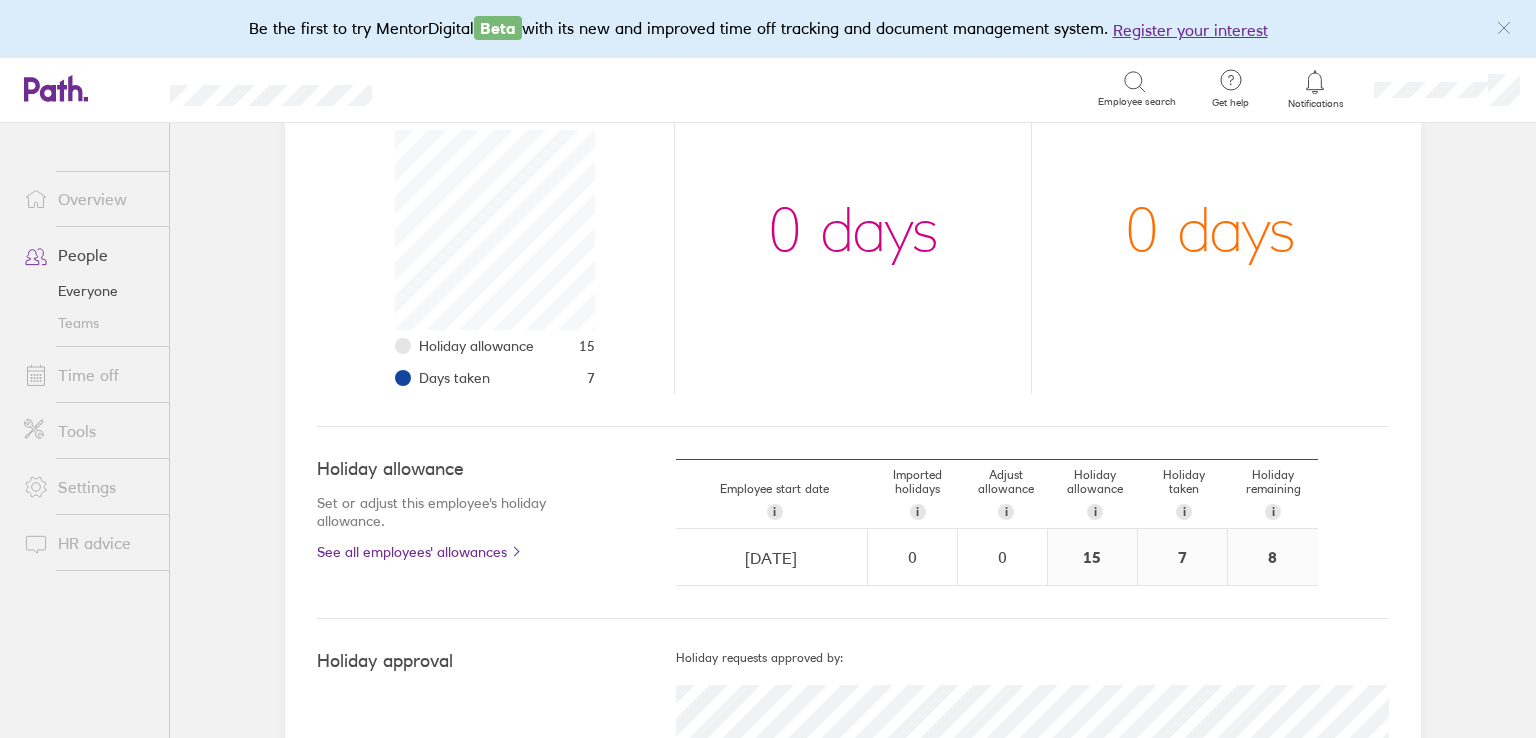 click on "People" at bounding box center [88, 255] 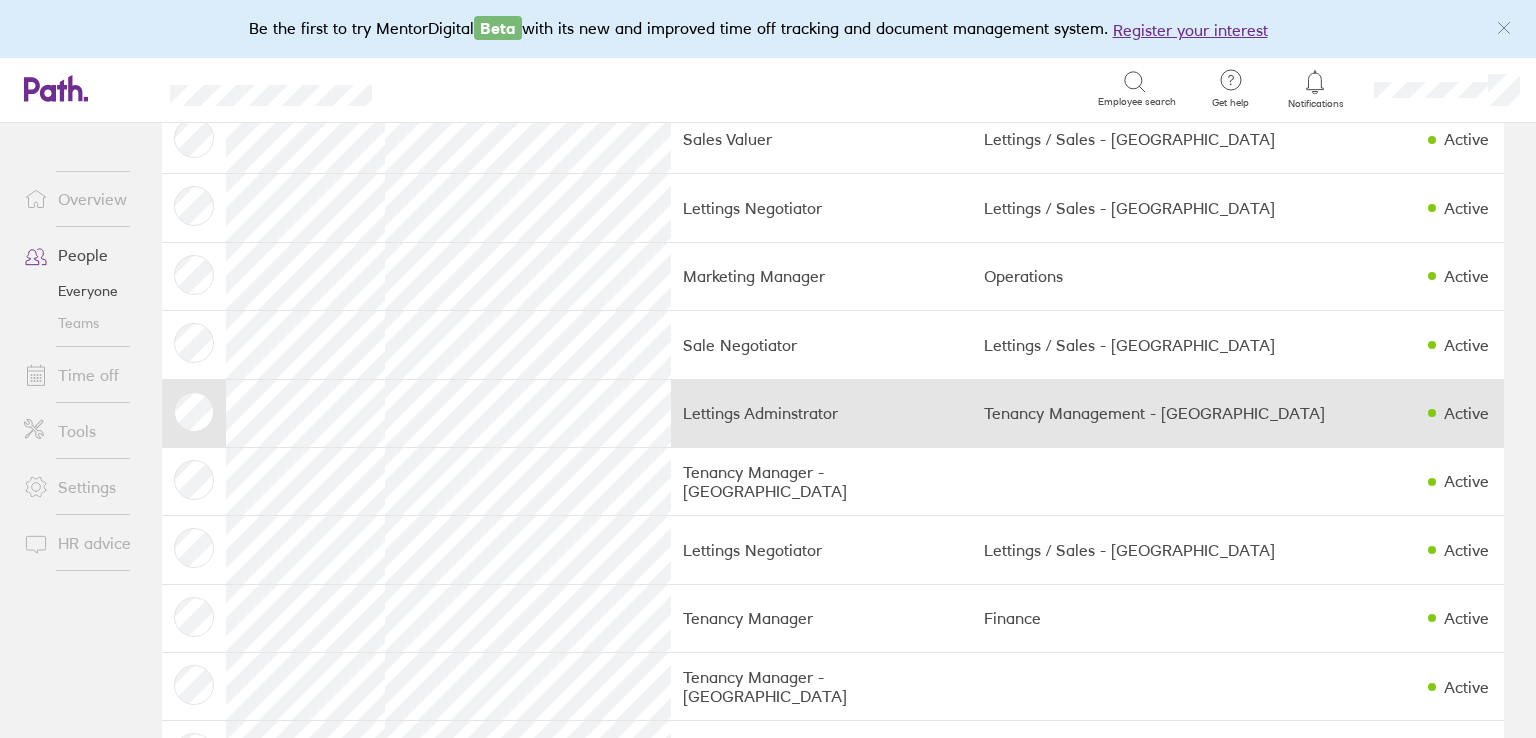 scroll, scrollTop: 1400, scrollLeft: 0, axis: vertical 